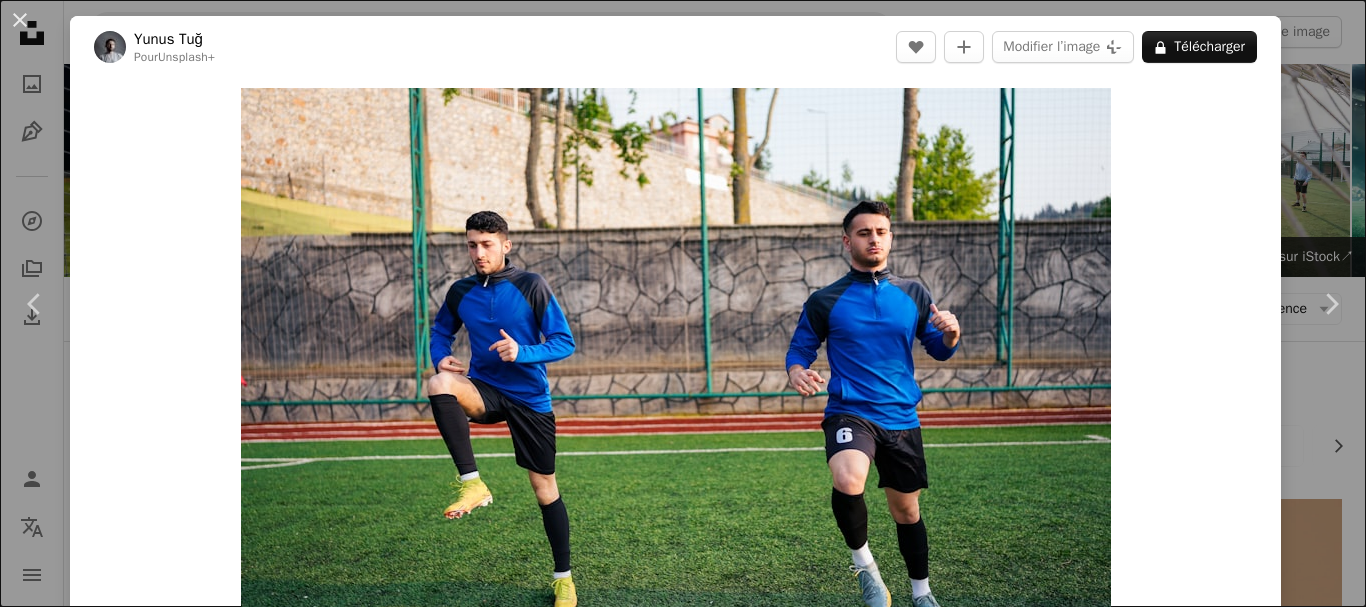 scroll, scrollTop: 7136, scrollLeft: 0, axis: vertical 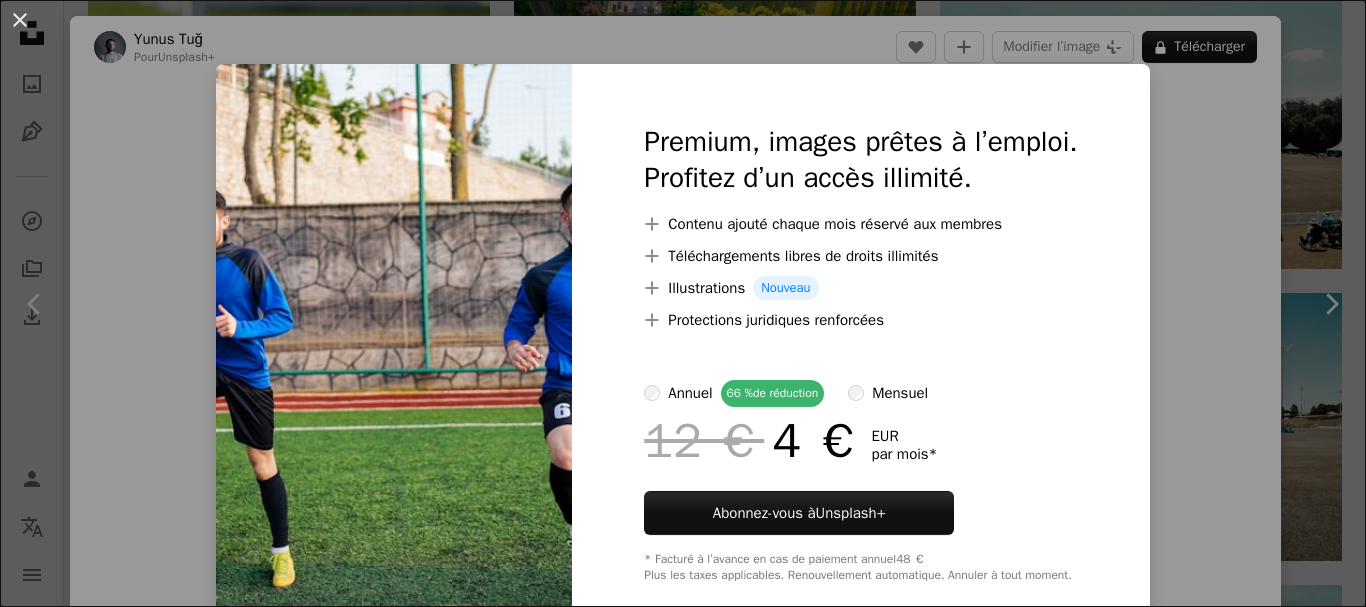 drag, startPoint x: 1361, startPoint y: 120, endPoint x: 1351, endPoint y: 262, distance: 142.35168 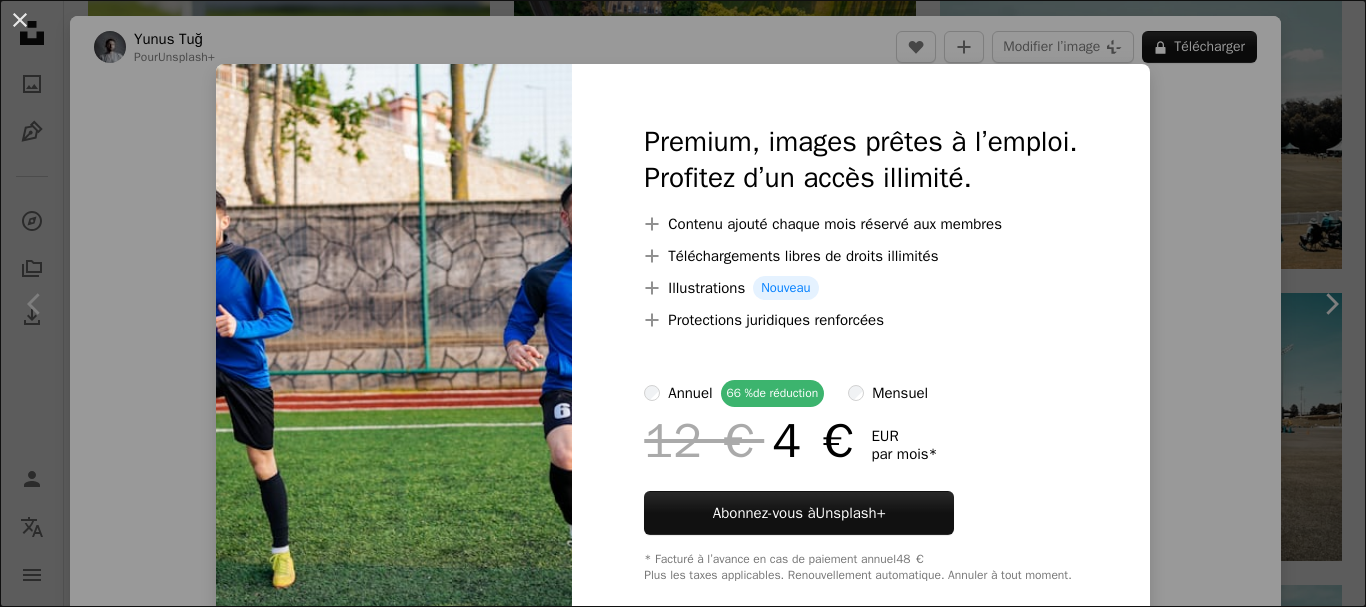 click on "An X shape Premium, images prêtes à l’emploi. Profitez d’un accès illimité. A plus sign Contenu ajouté chaque mois réservé aux membres A plus sign Téléchargements libres de droits illimités A plus sign Illustrations  Nouveau A plus sign Protections juridiques renforcées annuel 66 %  de réduction mensuel 12 €   4 € EUR par mois * Abonnez-vous à  Unsplash+ * Facturé à l’avance en cas de paiement annuel  48 € Plus les taxes applicables. Renouvellement automatique. Annuler à tout moment." at bounding box center [683, 303] 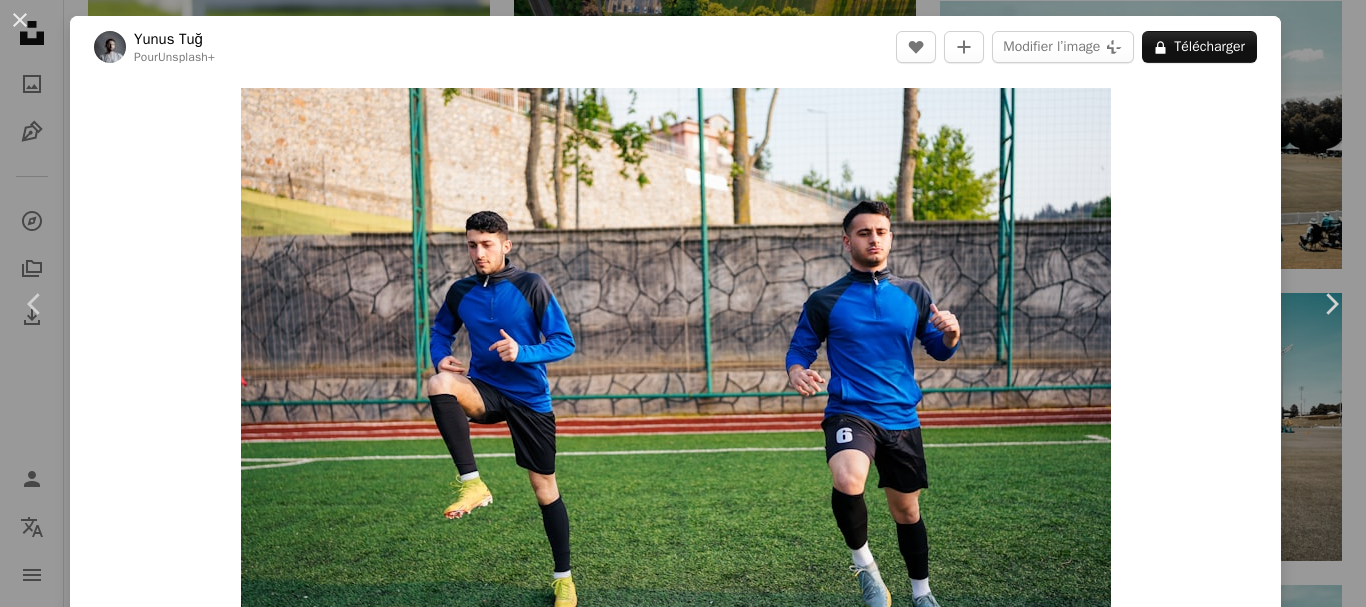 drag, startPoint x: 1365, startPoint y: 211, endPoint x: 1365, endPoint y: 295, distance: 84 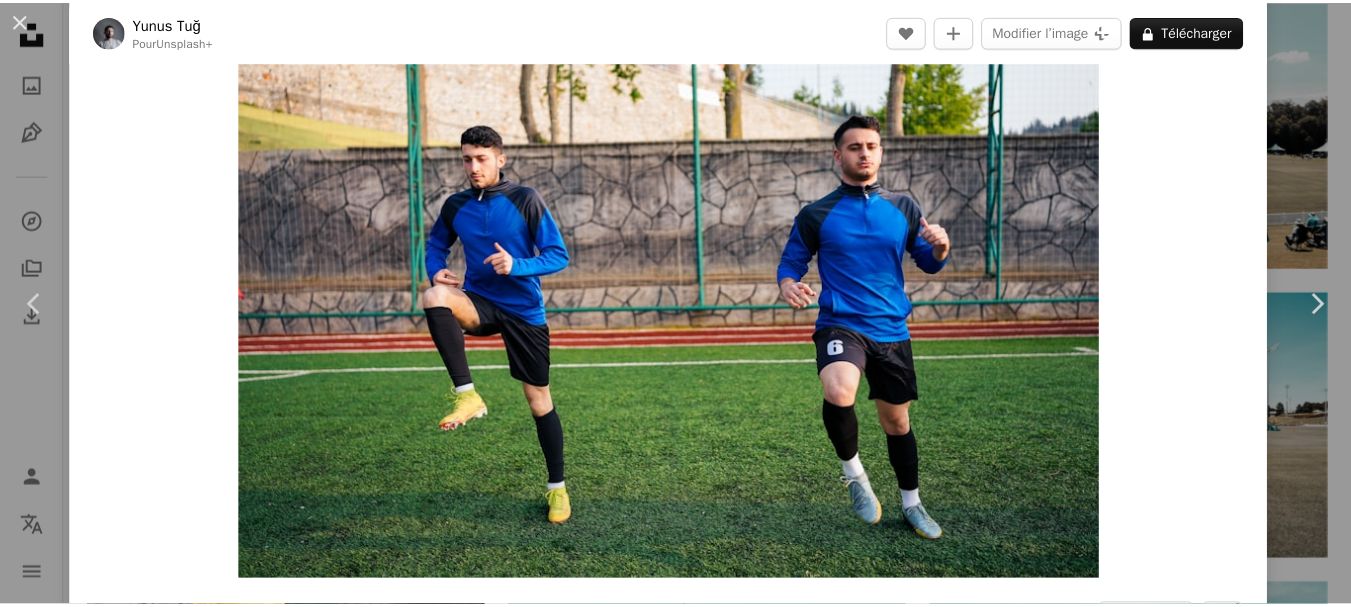 scroll, scrollTop: 86, scrollLeft: 0, axis: vertical 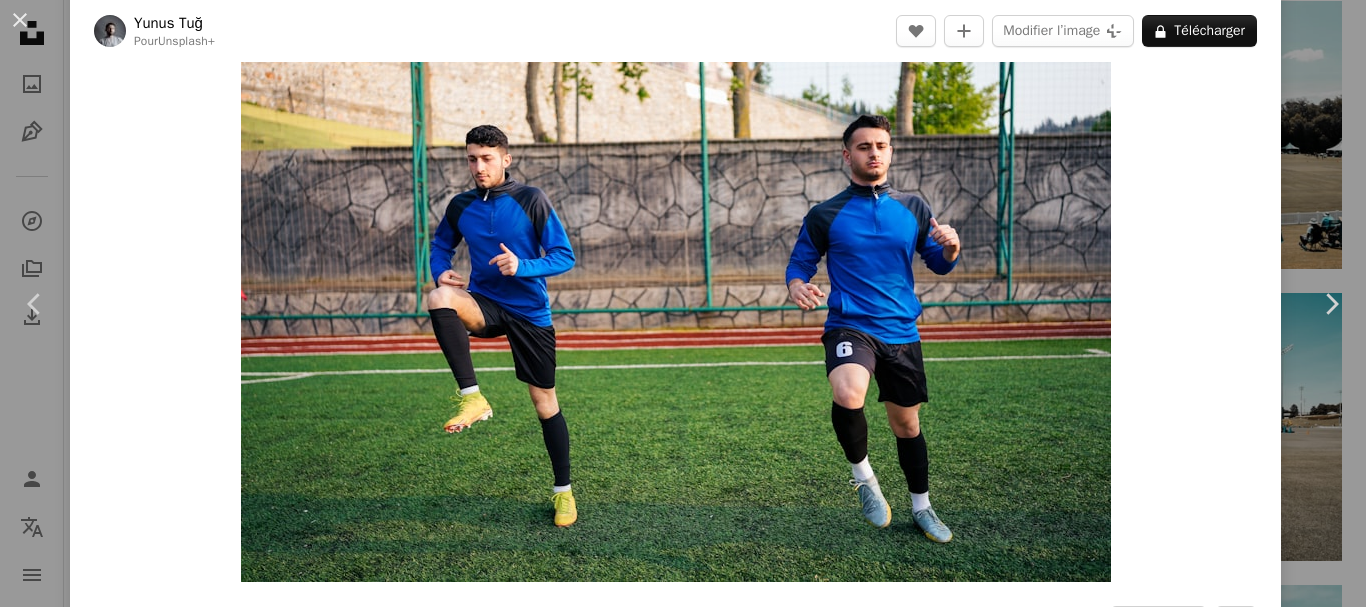 click on "[FIRST] [LAST]" at bounding box center [683, 303] 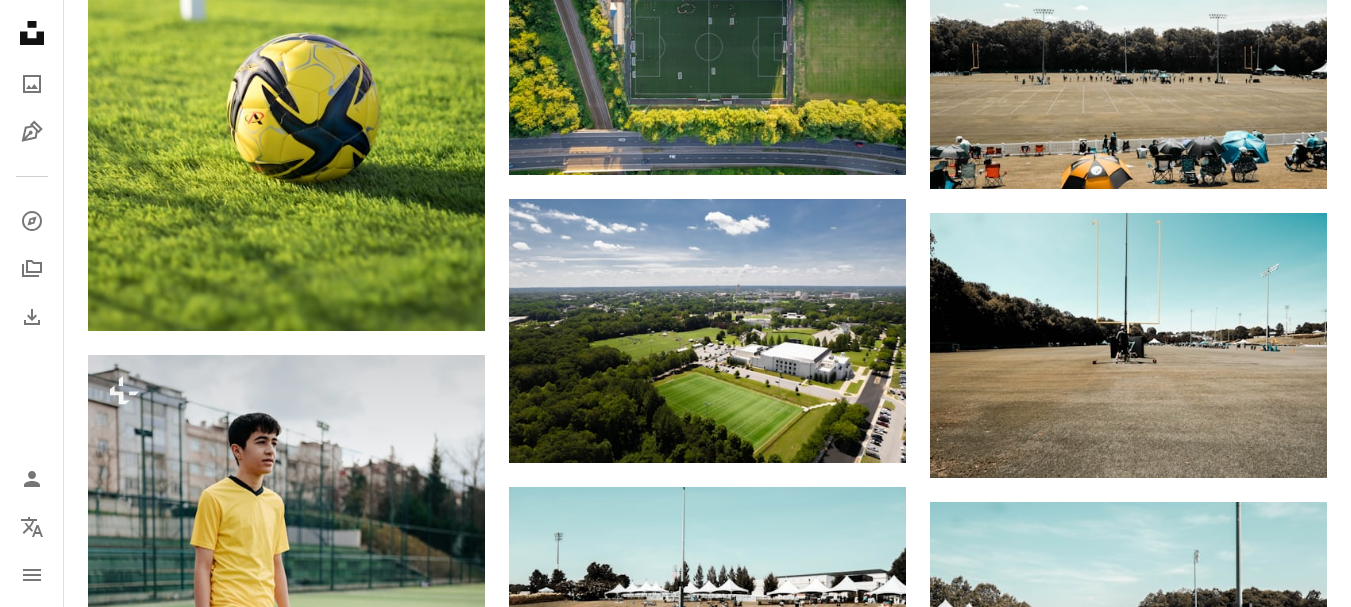 click at bounding box center (1128, 922) 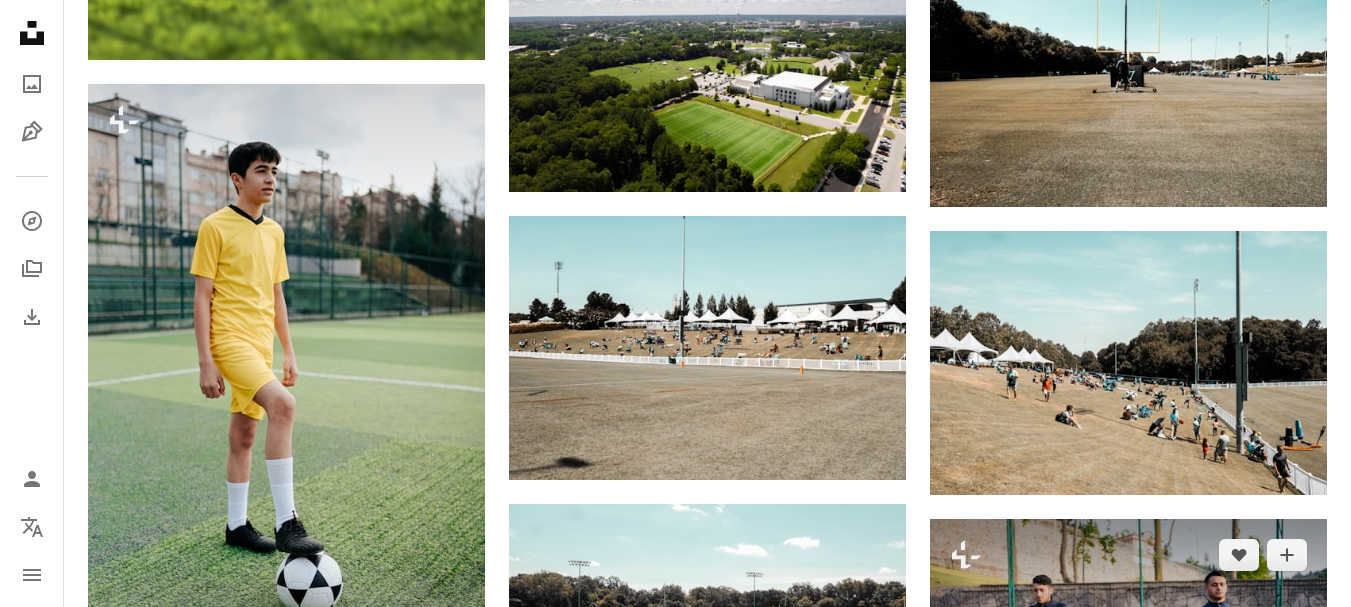 scroll, scrollTop: 7006, scrollLeft: 0, axis: vertical 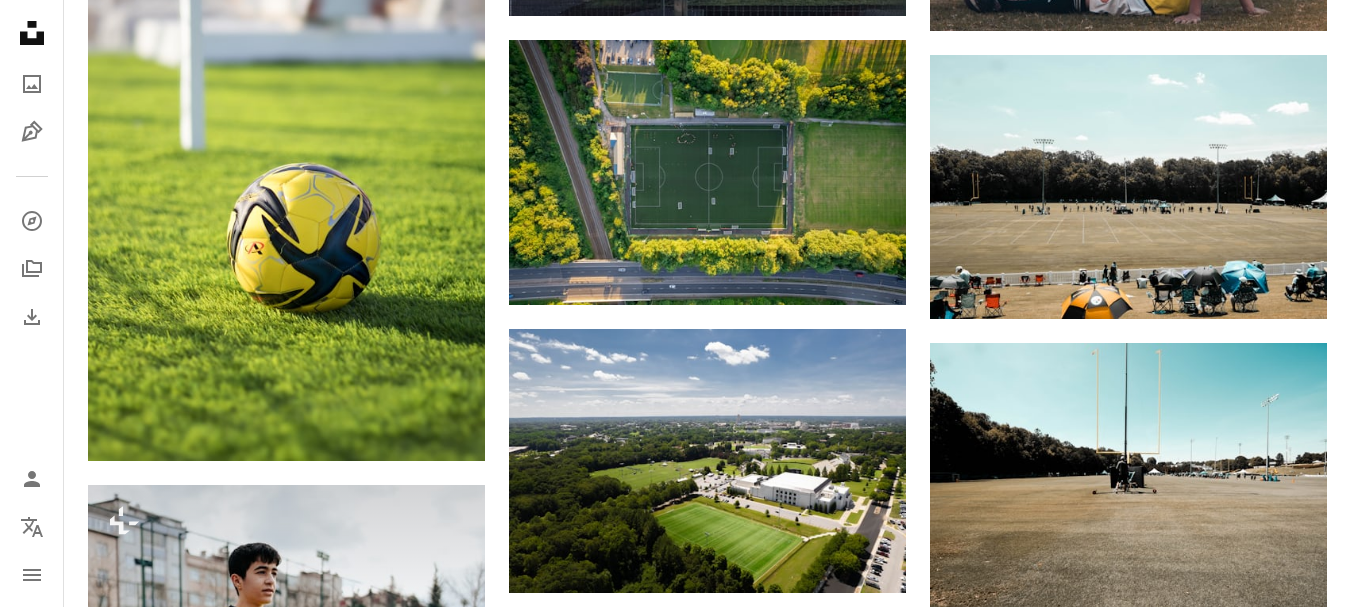 click at bounding box center [1128, 1052] 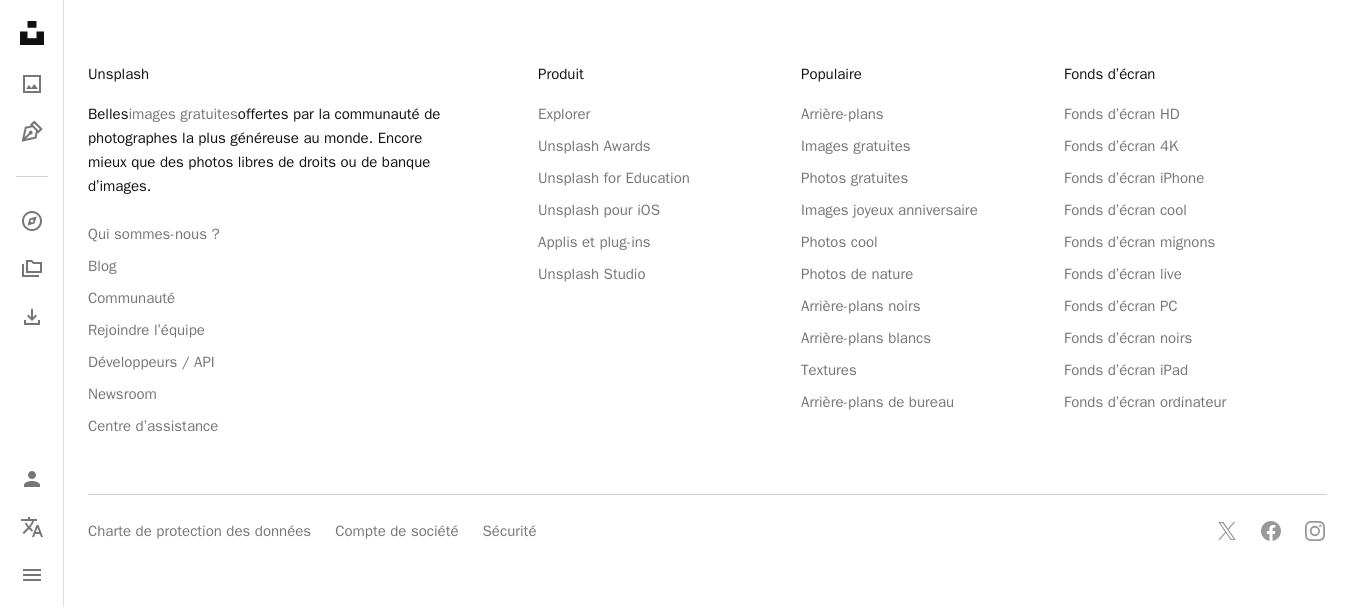 scroll, scrollTop: 0, scrollLeft: 0, axis: both 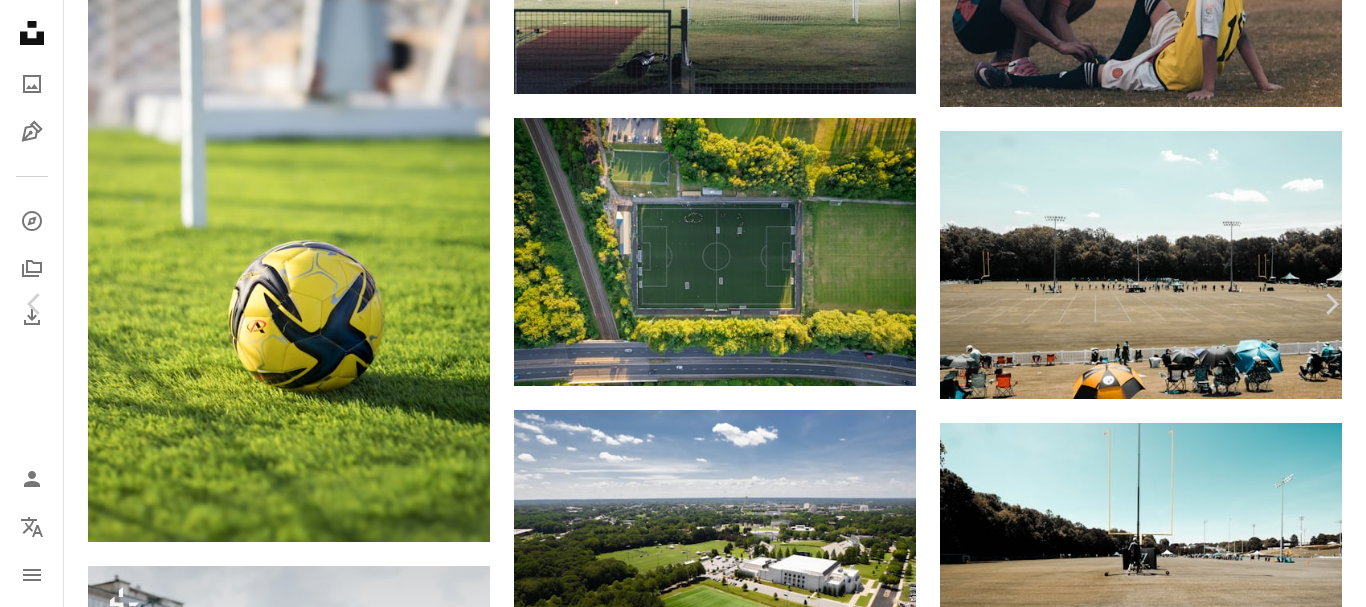 click at bounding box center (1071, 6417) 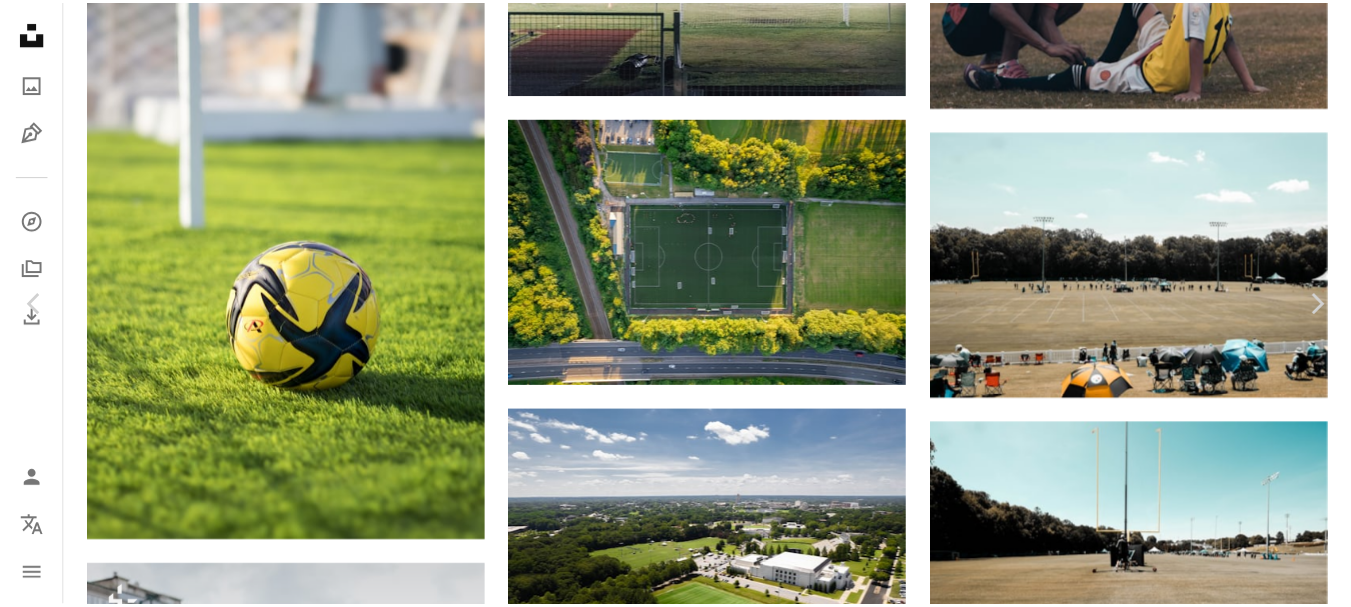 scroll, scrollTop: 85, scrollLeft: 0, axis: vertical 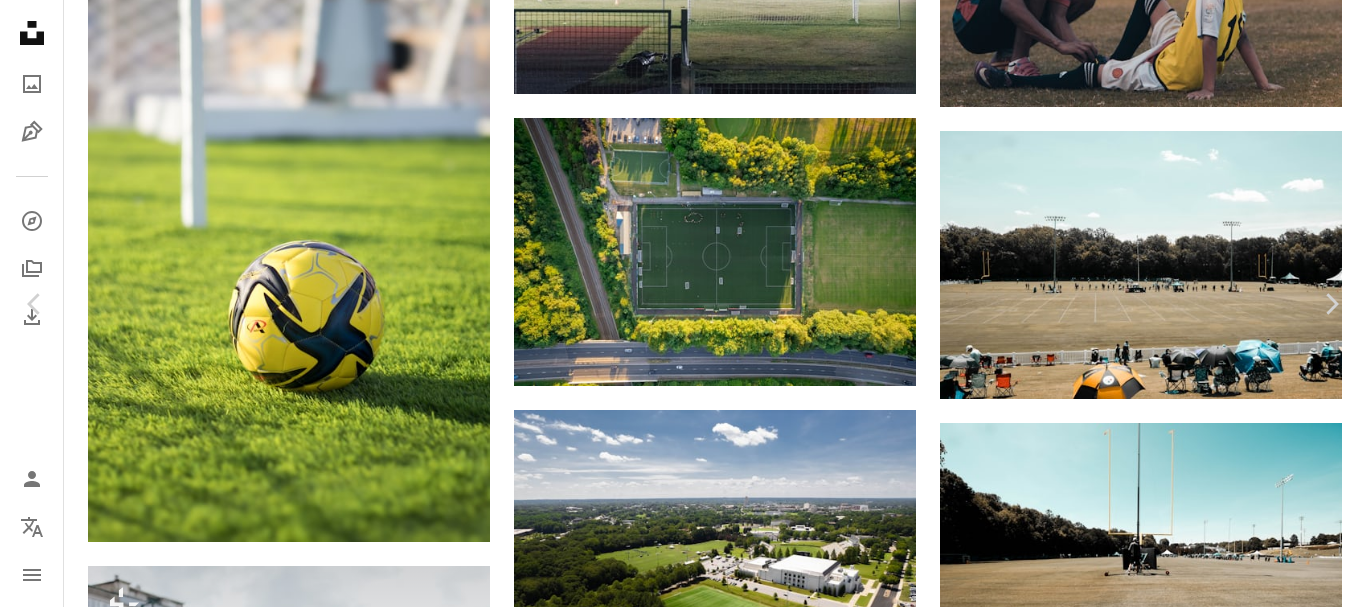 click on "[FIRST] [LAST]" at bounding box center [683, 6539] 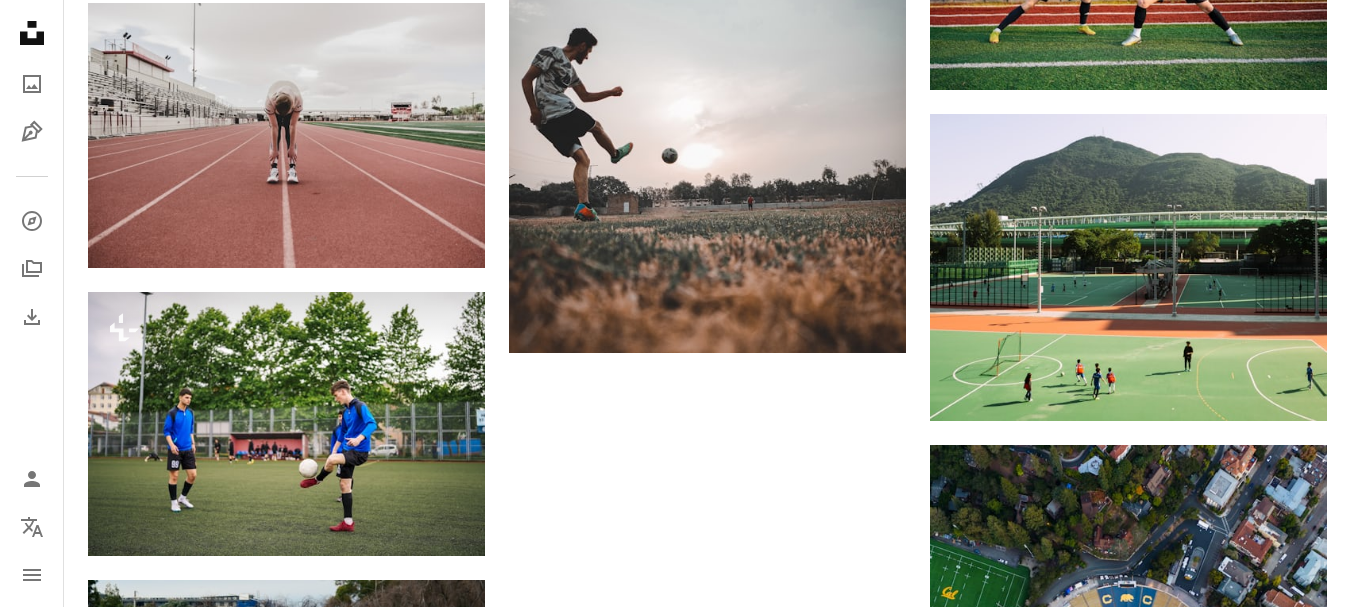 scroll, scrollTop: 10738, scrollLeft: 0, axis: vertical 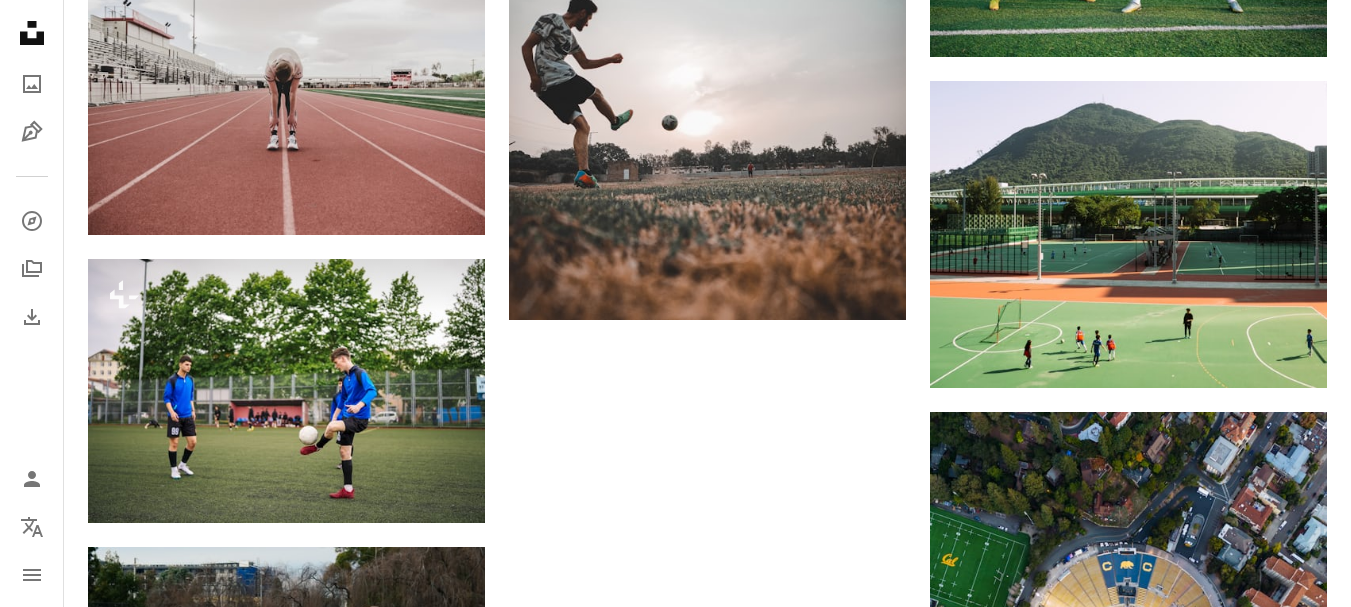 click on "Plus de résultats" at bounding box center [707, 1542] 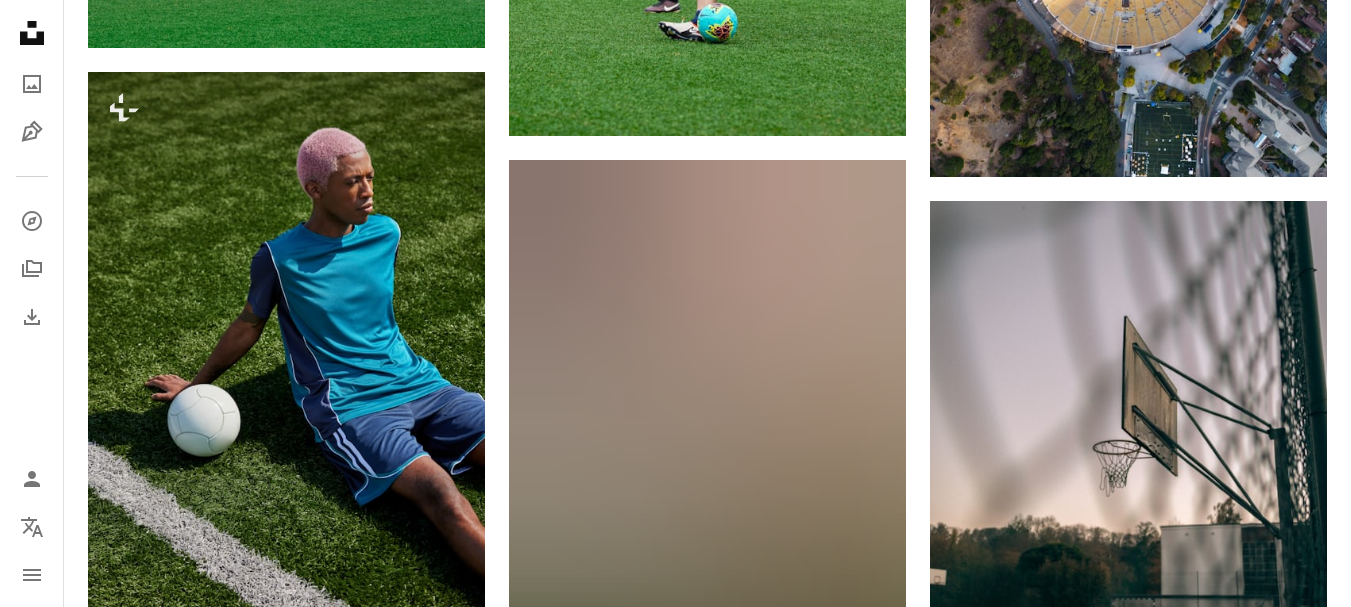 scroll, scrollTop: 11581, scrollLeft: 0, axis: vertical 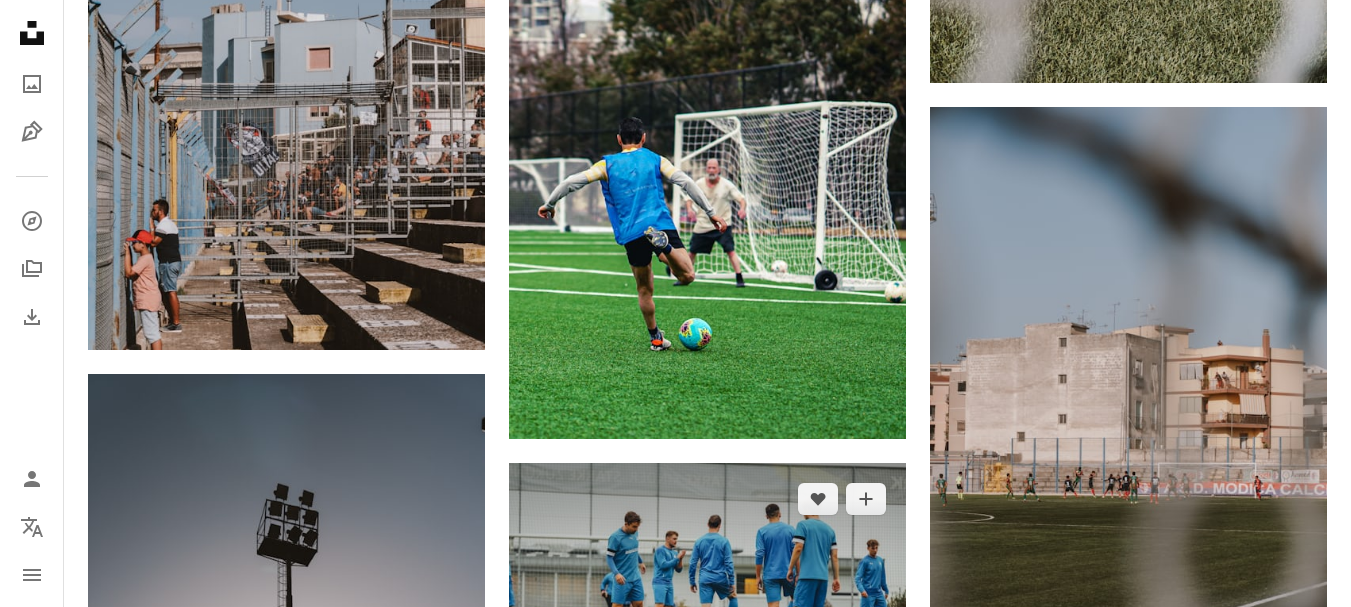 click at bounding box center [707, 595] 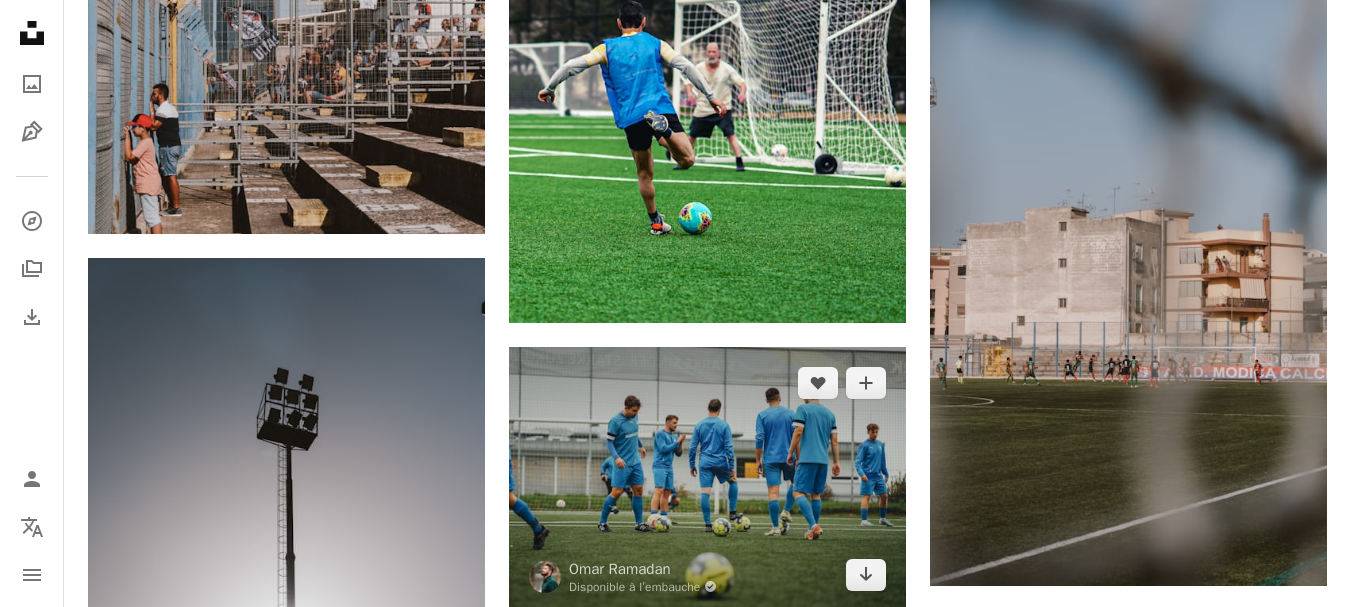scroll, scrollTop: 13290, scrollLeft: 0, axis: vertical 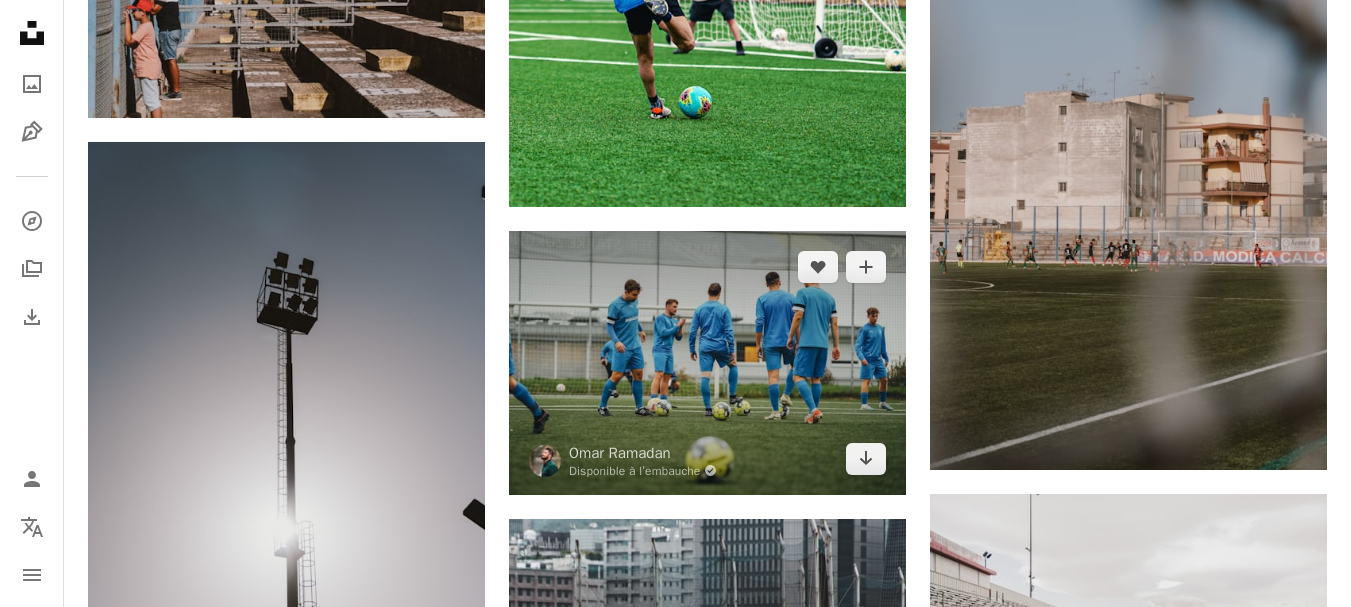 click at bounding box center [707, 363] 